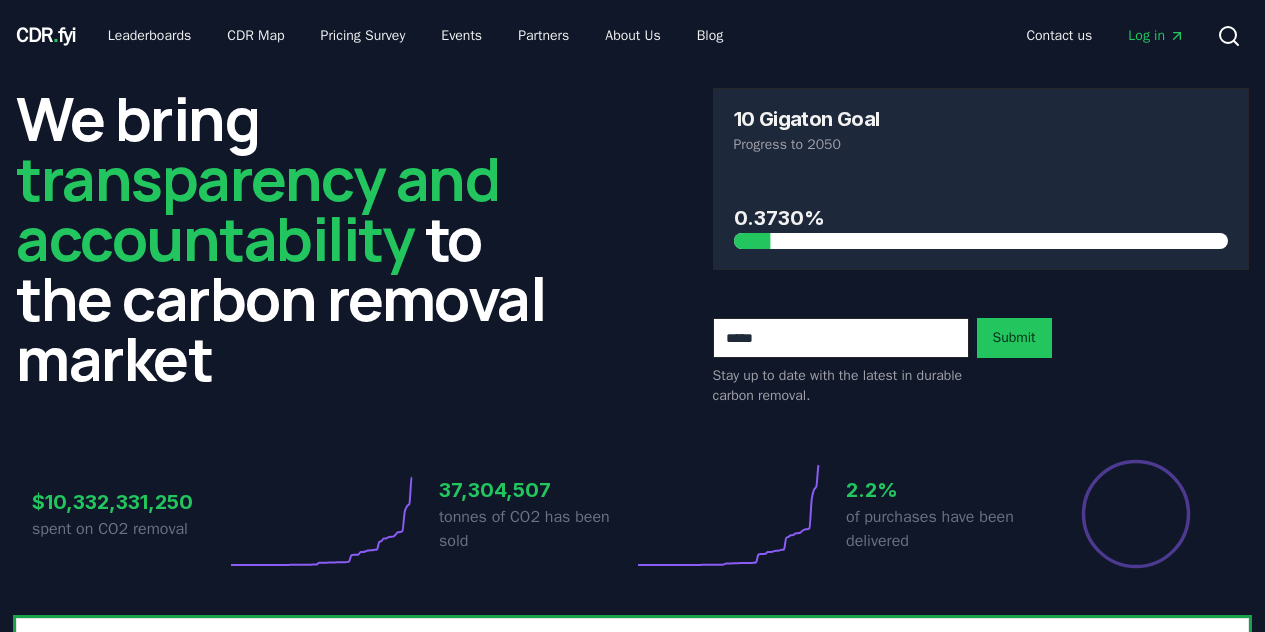scroll, scrollTop: 0, scrollLeft: 0, axis: both 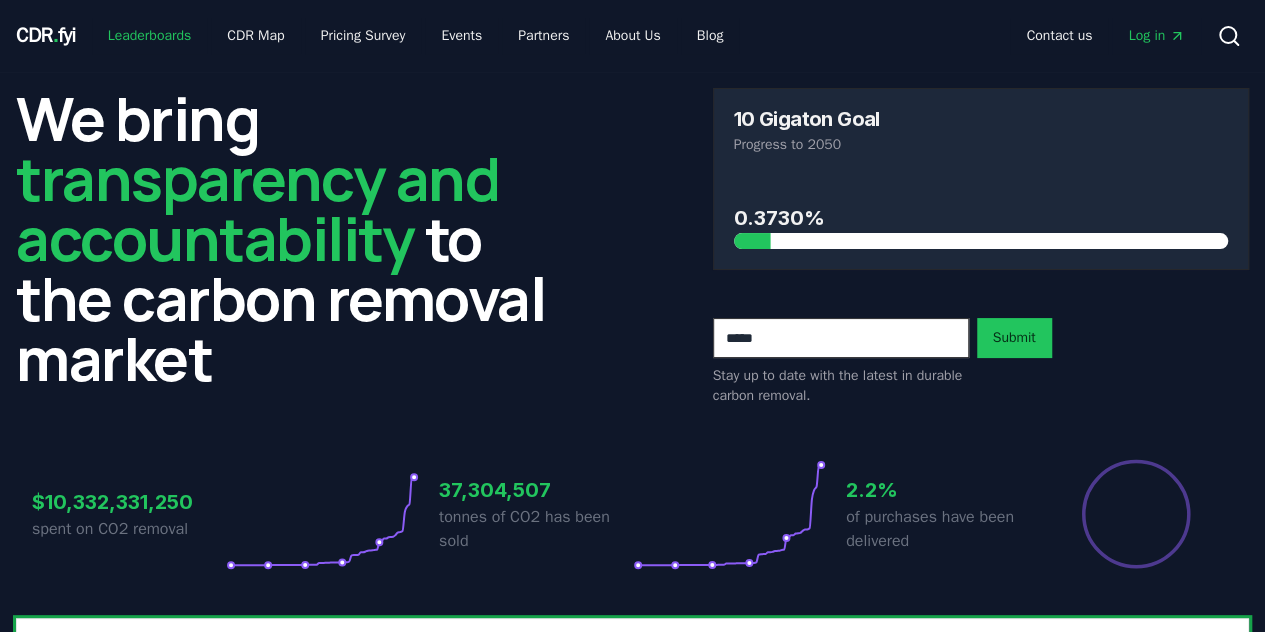 click on "Leaderboards" at bounding box center (150, 36) 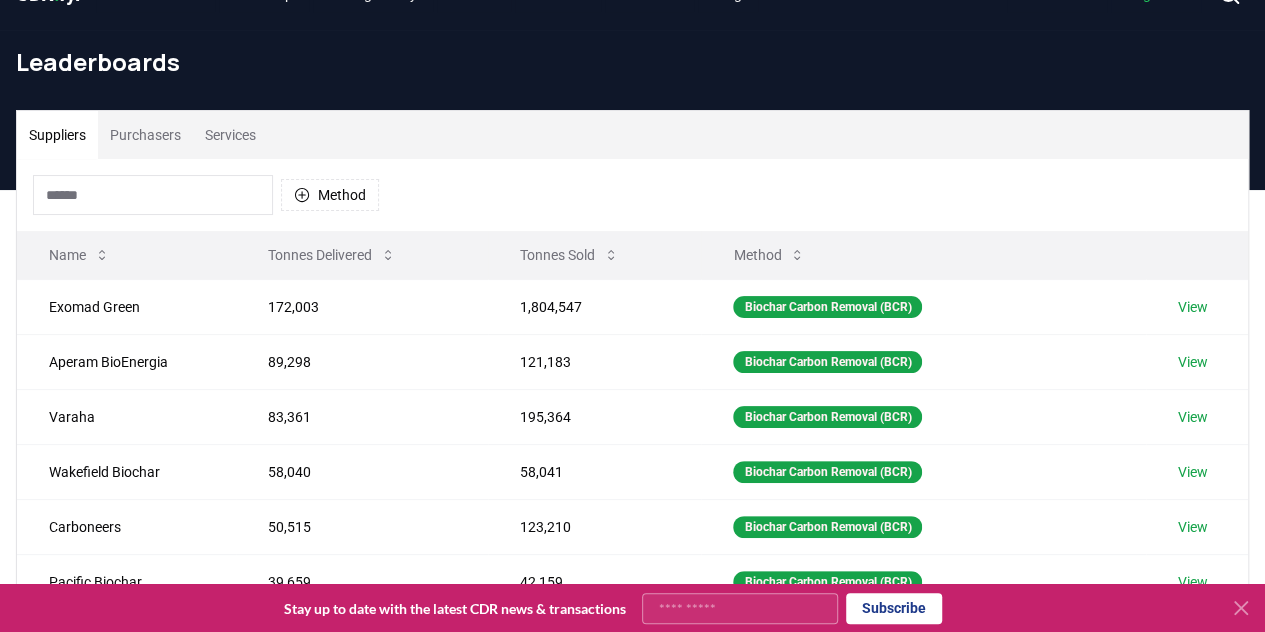 scroll, scrollTop: 0, scrollLeft: 0, axis: both 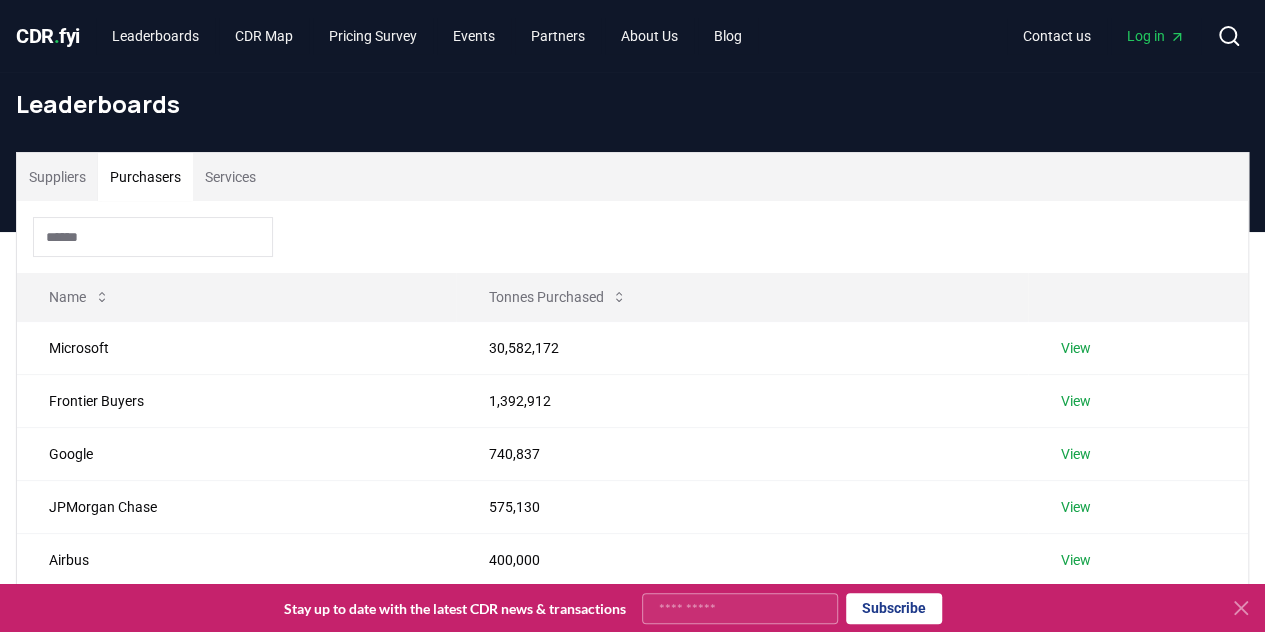 click on "Purchasers" at bounding box center (145, 177) 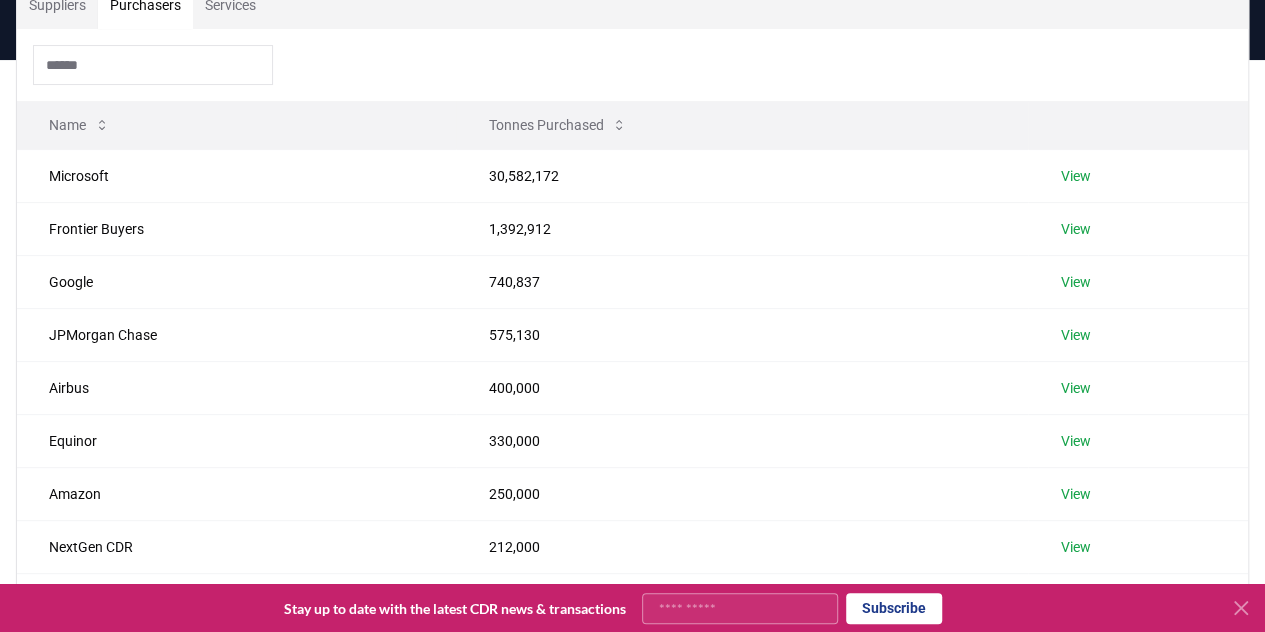 scroll, scrollTop: 0, scrollLeft: 0, axis: both 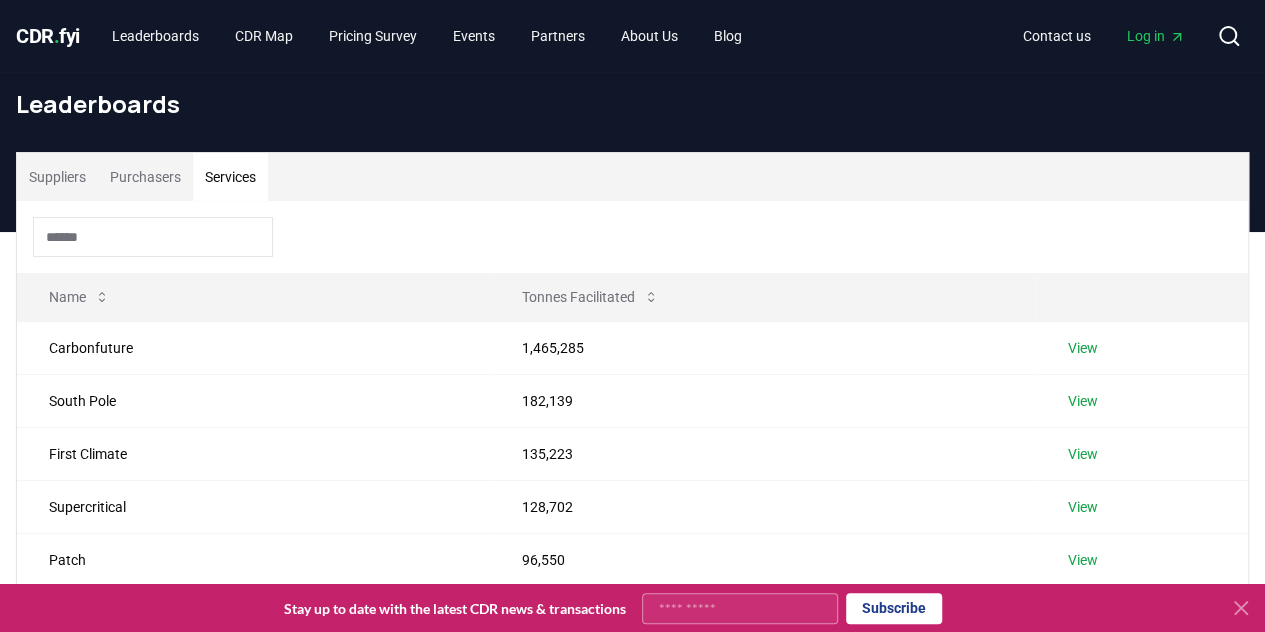 click on "Services" at bounding box center [230, 177] 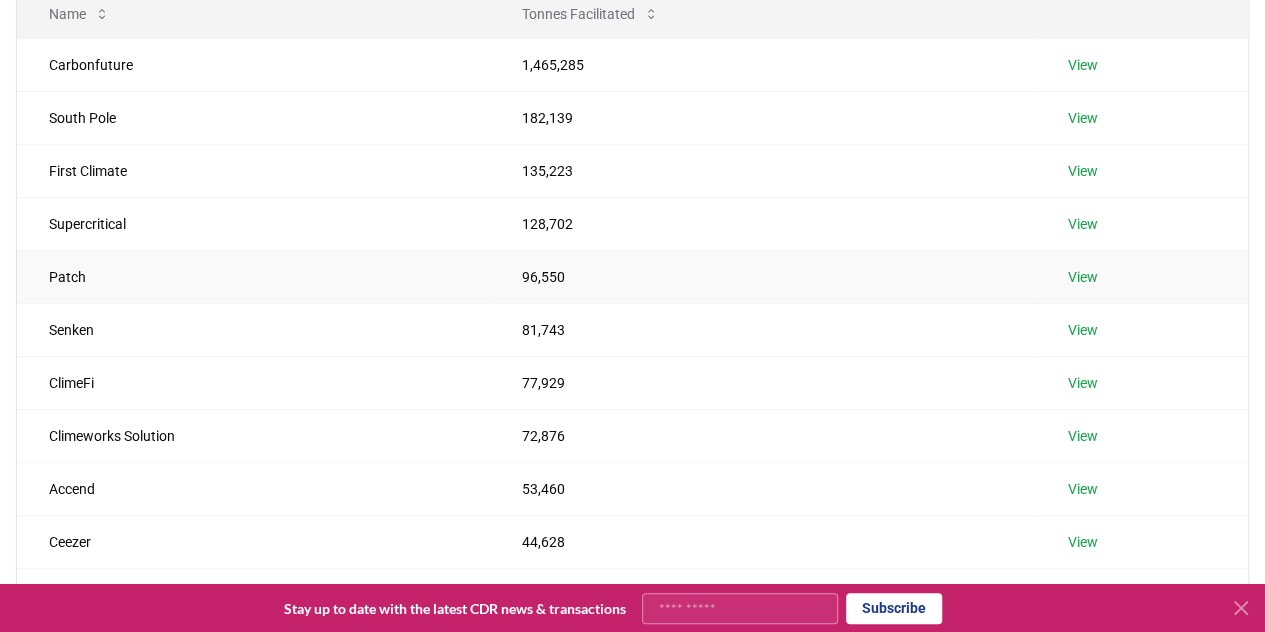 scroll, scrollTop: 346, scrollLeft: 0, axis: vertical 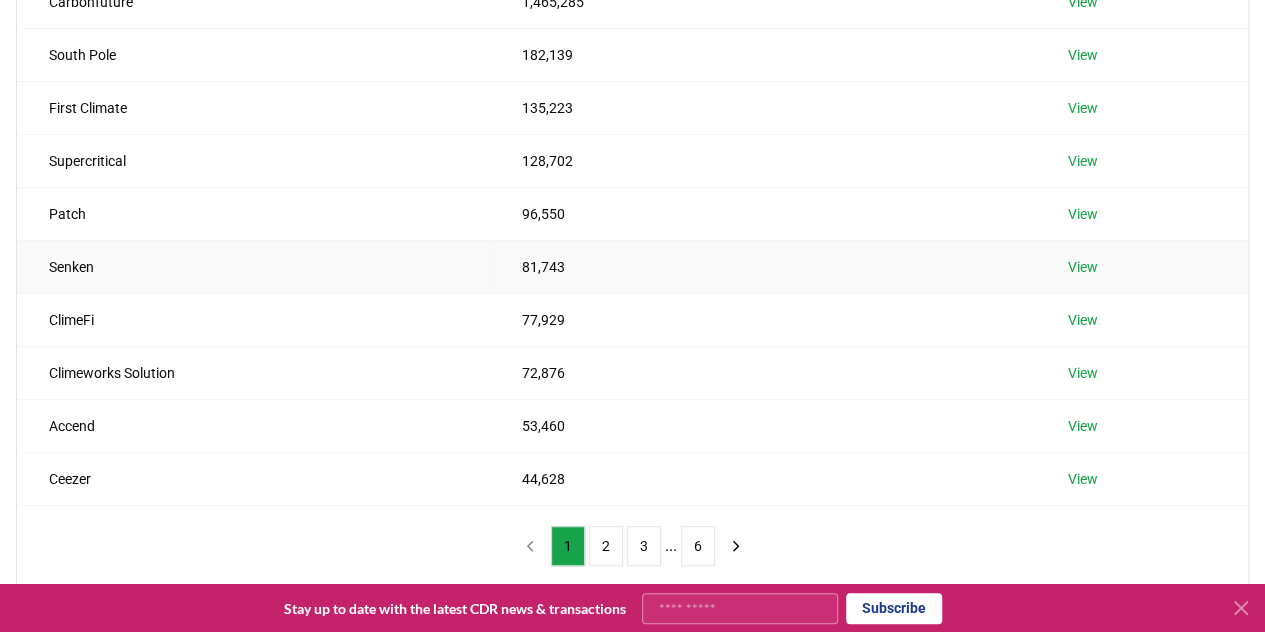 click on "View" at bounding box center (1083, 267) 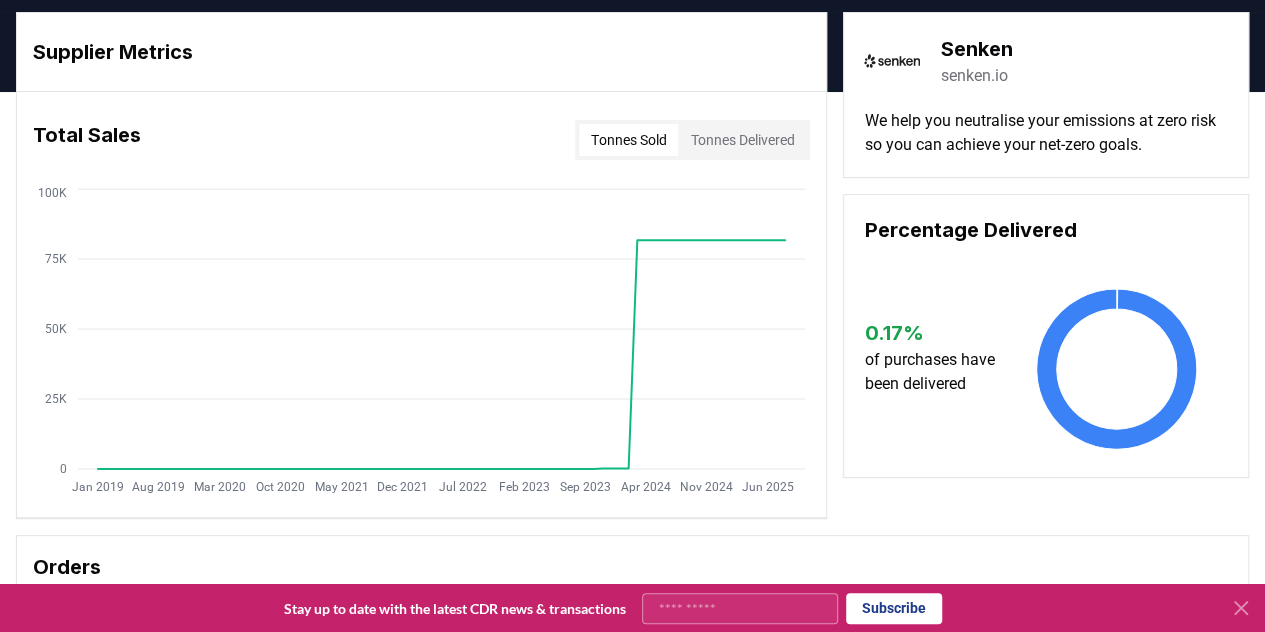 scroll, scrollTop: 0, scrollLeft: 0, axis: both 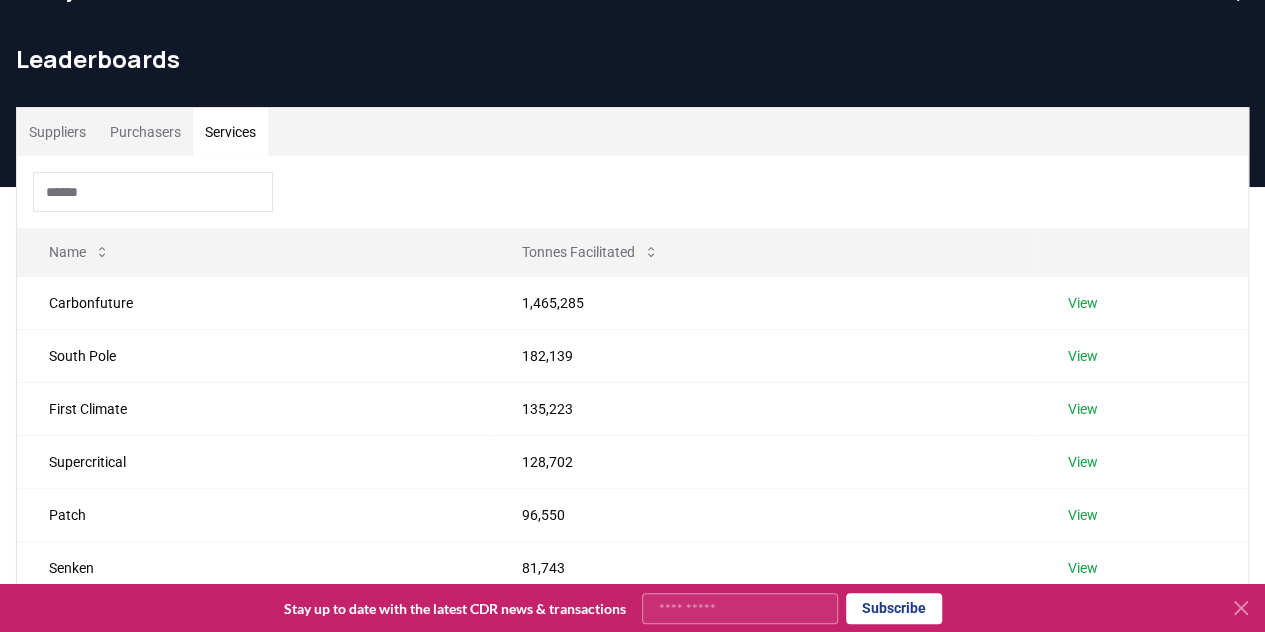 click on "Services" at bounding box center [230, 132] 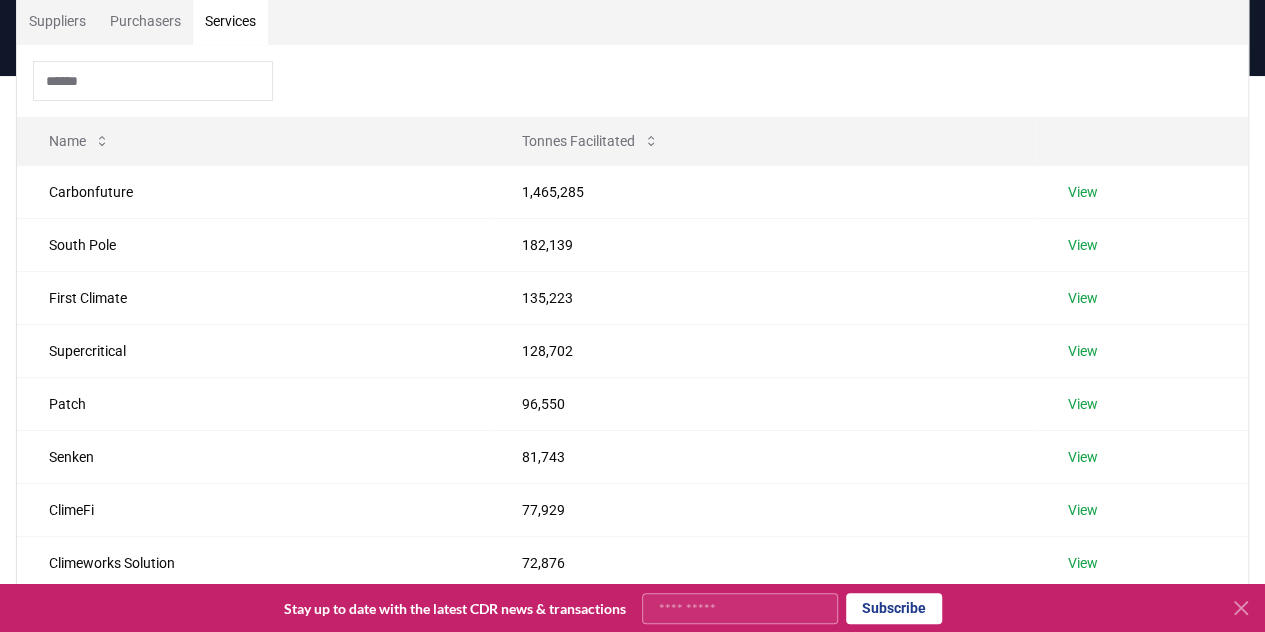 scroll, scrollTop: 154, scrollLeft: 0, axis: vertical 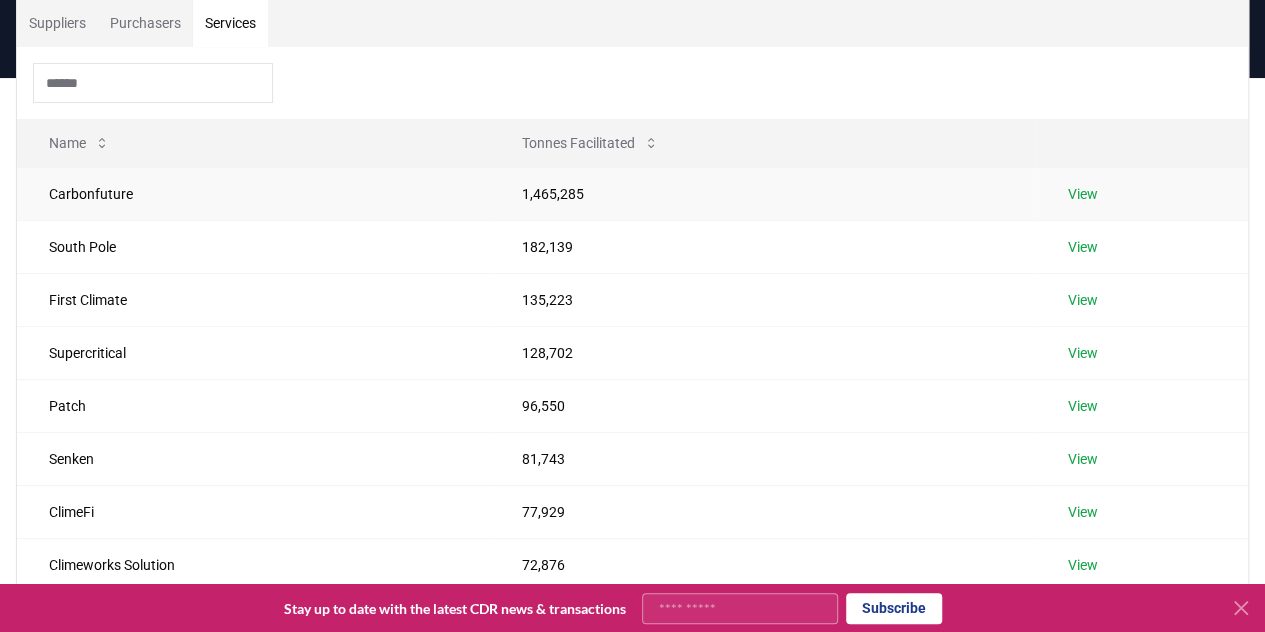 click on "Carbonfuture" at bounding box center [253, 193] 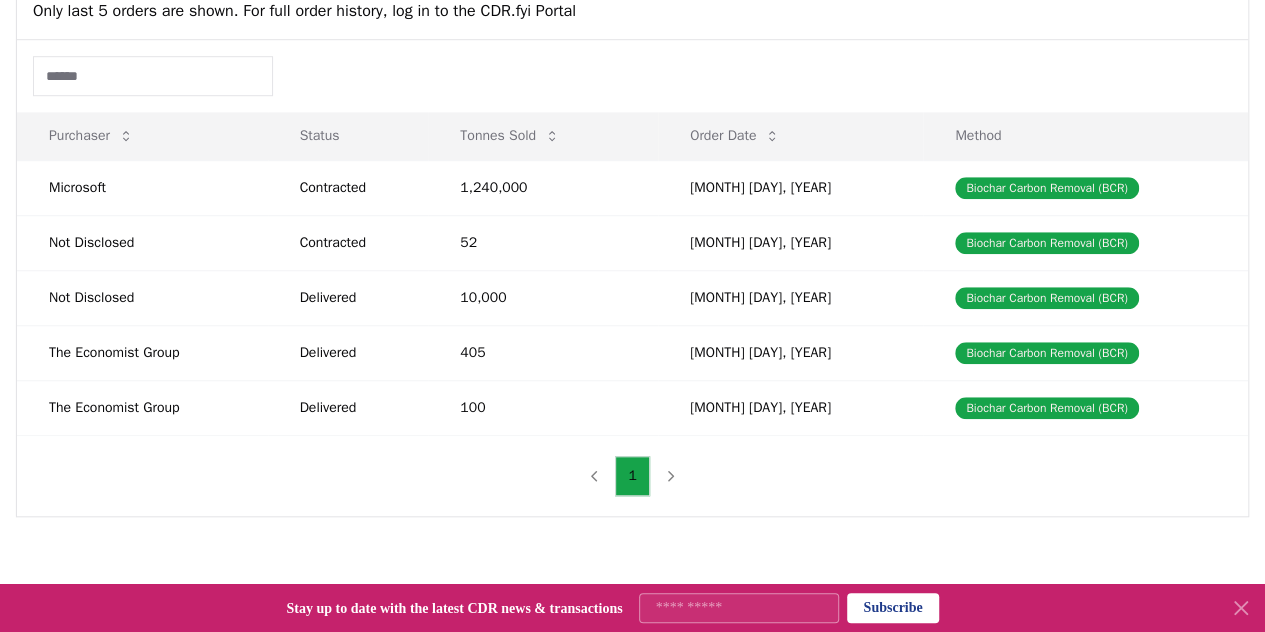 scroll, scrollTop: 681, scrollLeft: 0, axis: vertical 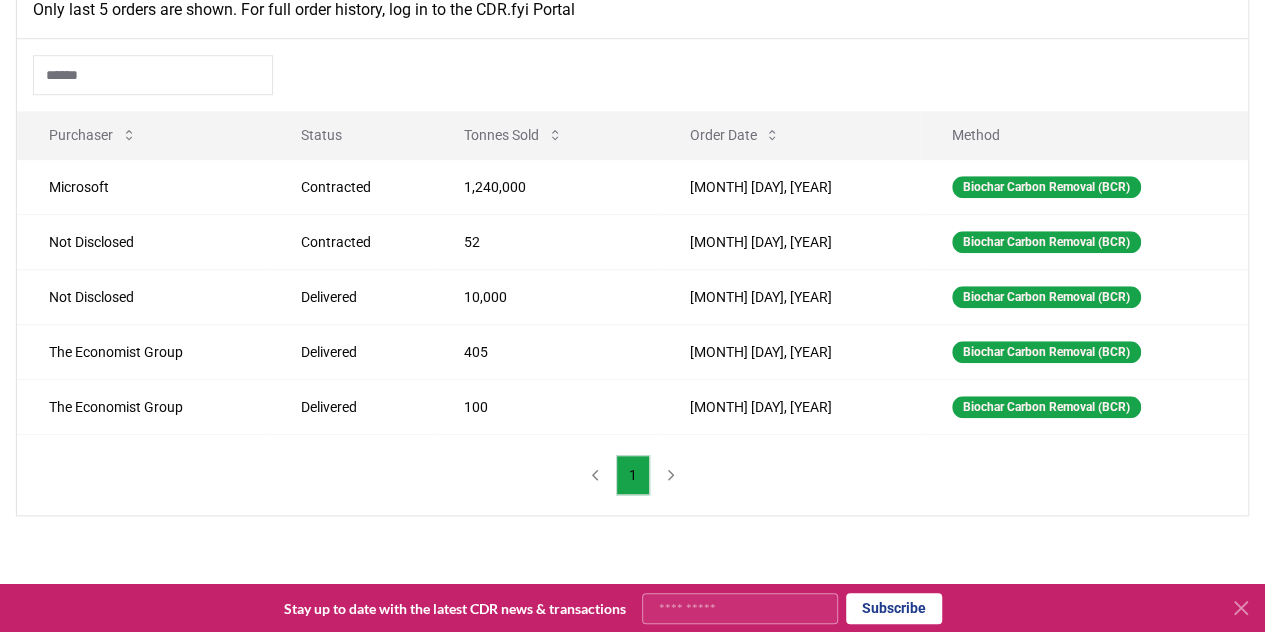 click on "1" at bounding box center (632, 475) 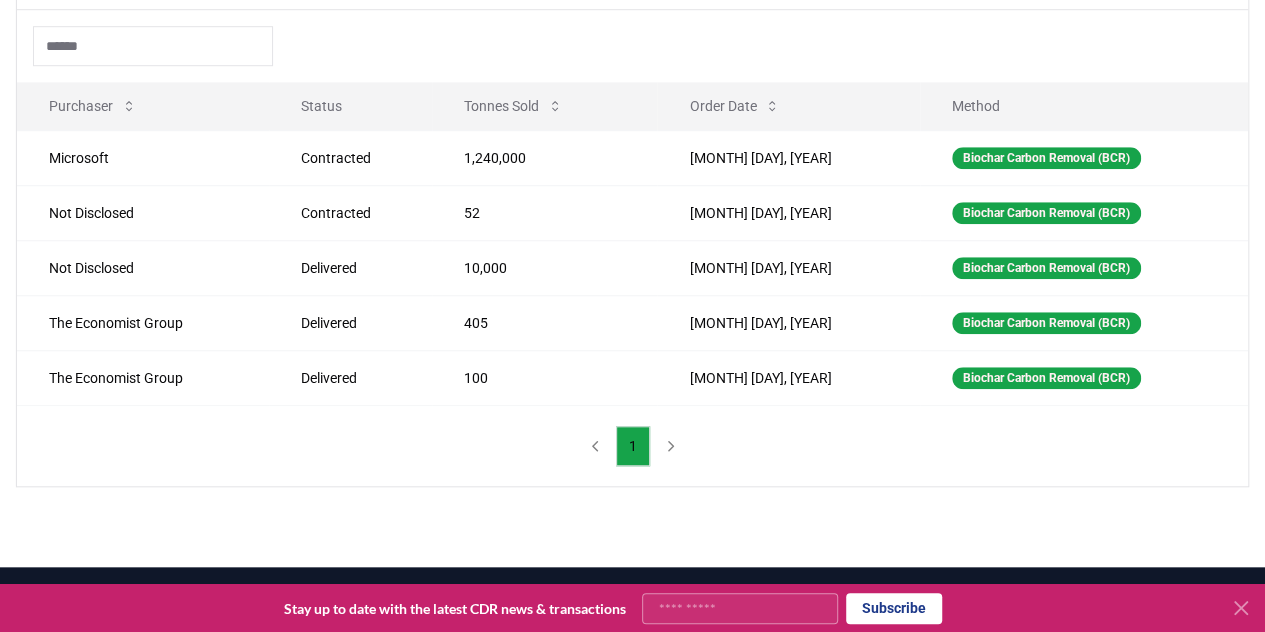 scroll, scrollTop: 708, scrollLeft: 0, axis: vertical 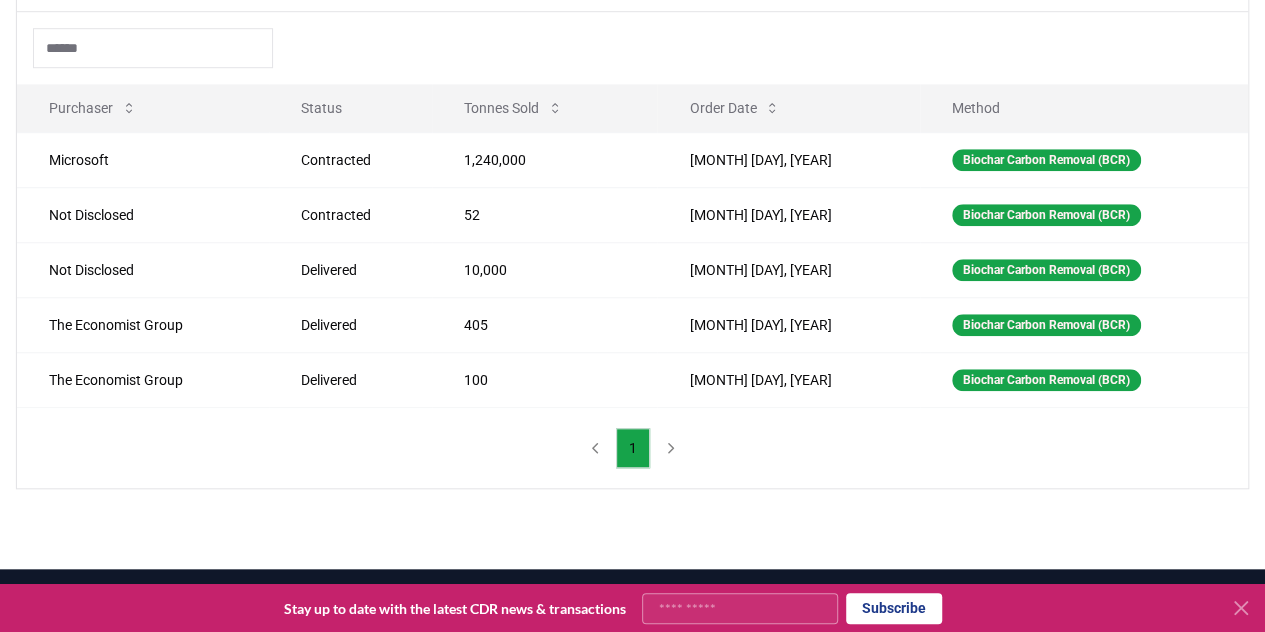 click on "Biochar Carbon Removal (BCR)" at bounding box center (1046, 160) 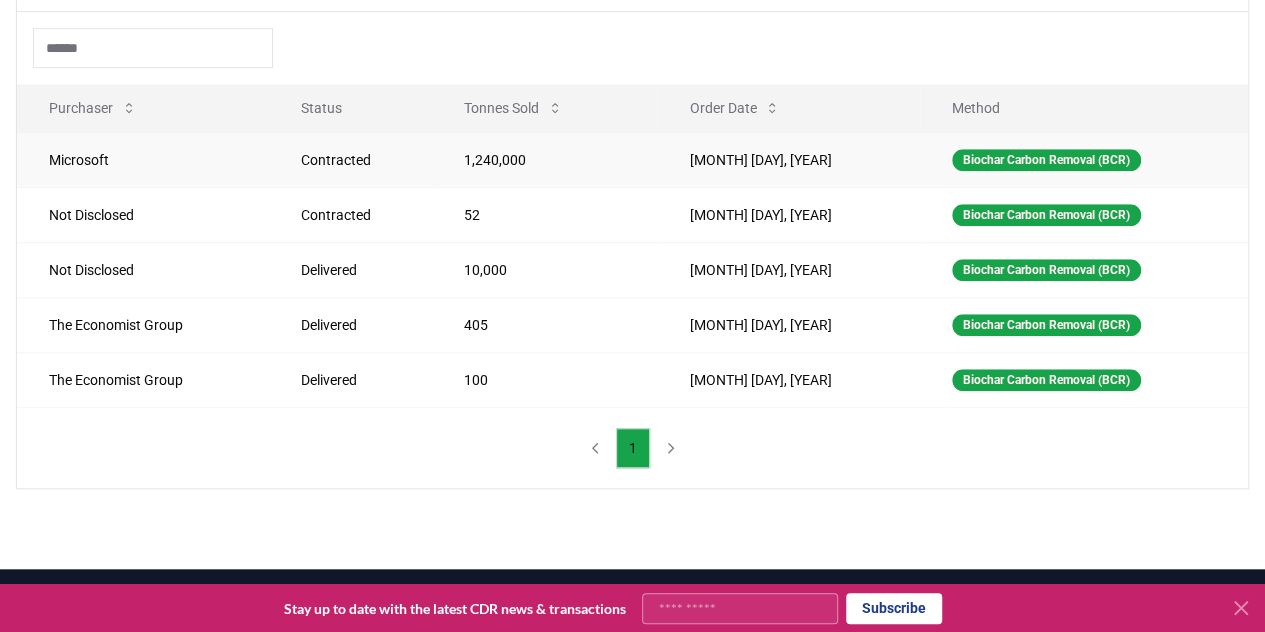 click on "1,240,000" at bounding box center (544, 159) 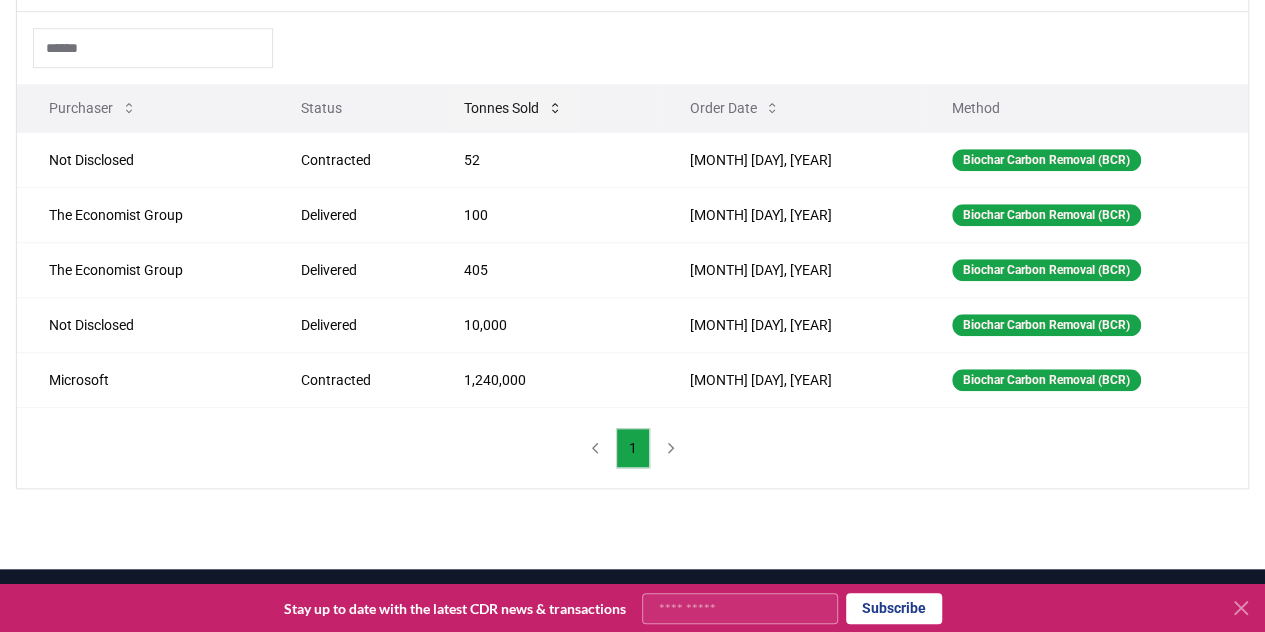click on "Tonnes Sold" at bounding box center (513, 108) 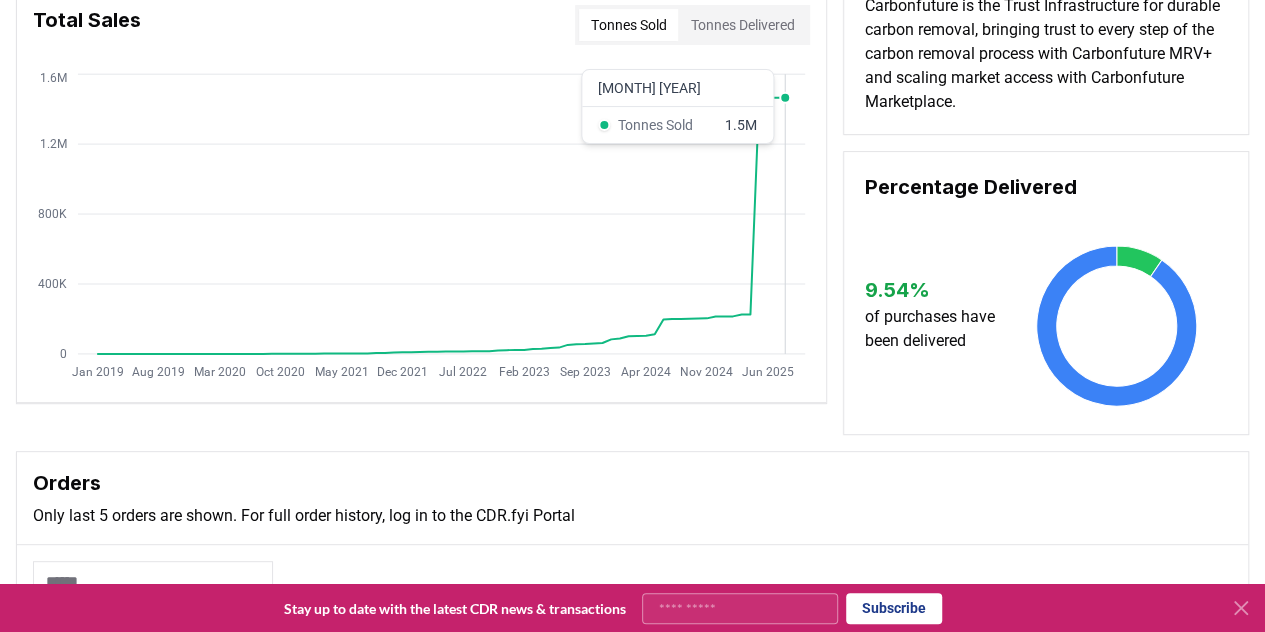 scroll, scrollTop: 0, scrollLeft: 0, axis: both 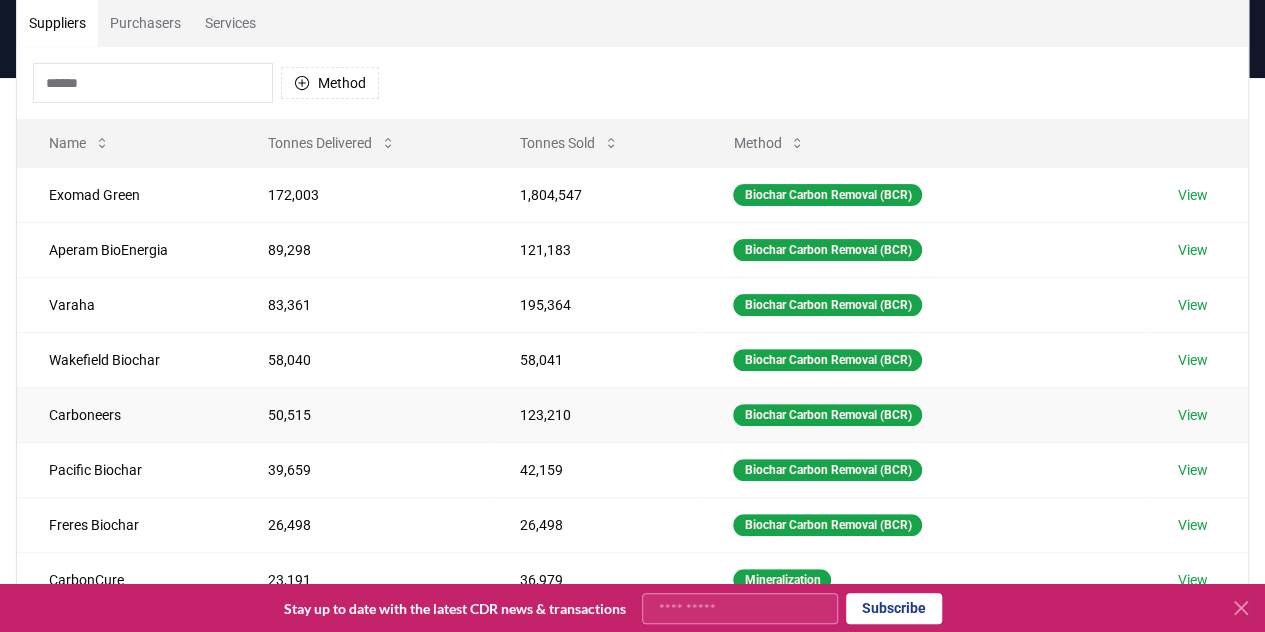 click on "123,210" at bounding box center (595, 414) 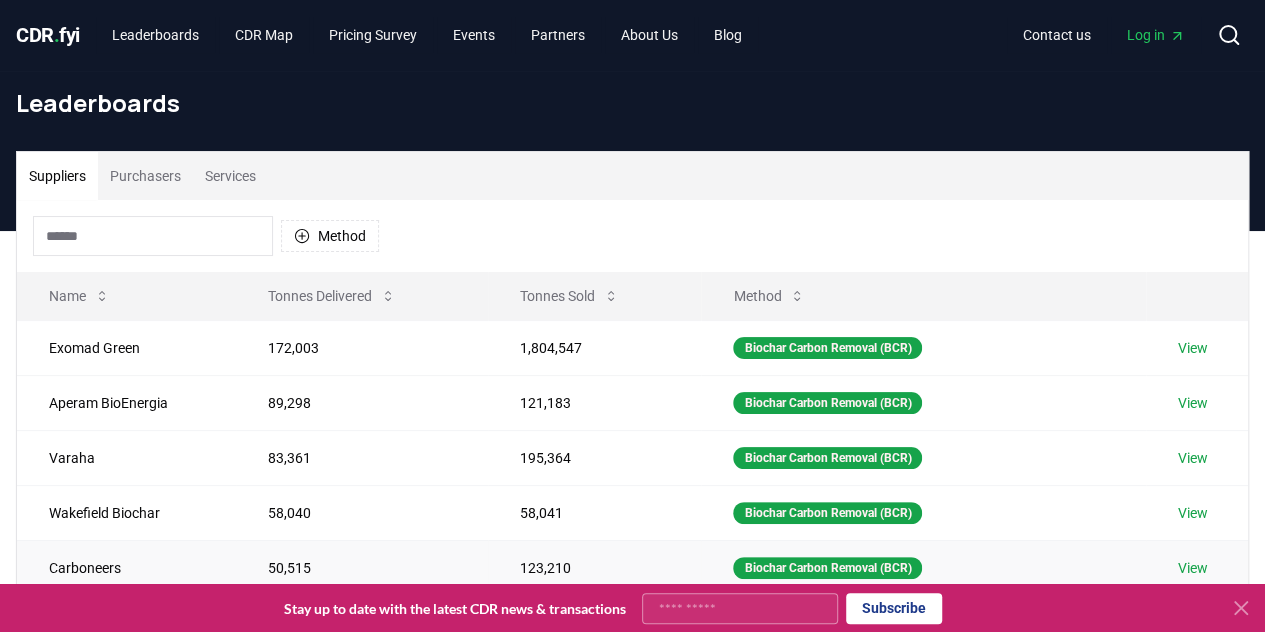 scroll, scrollTop: 0, scrollLeft: 0, axis: both 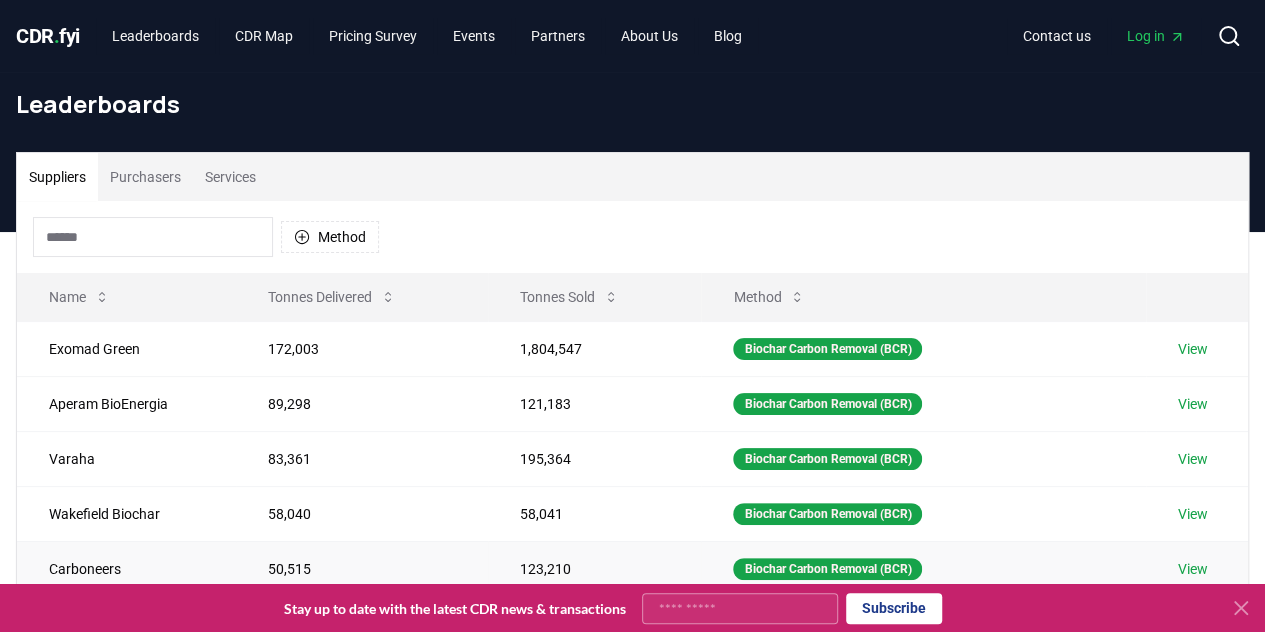 click on "1,804,547" at bounding box center [595, 348] 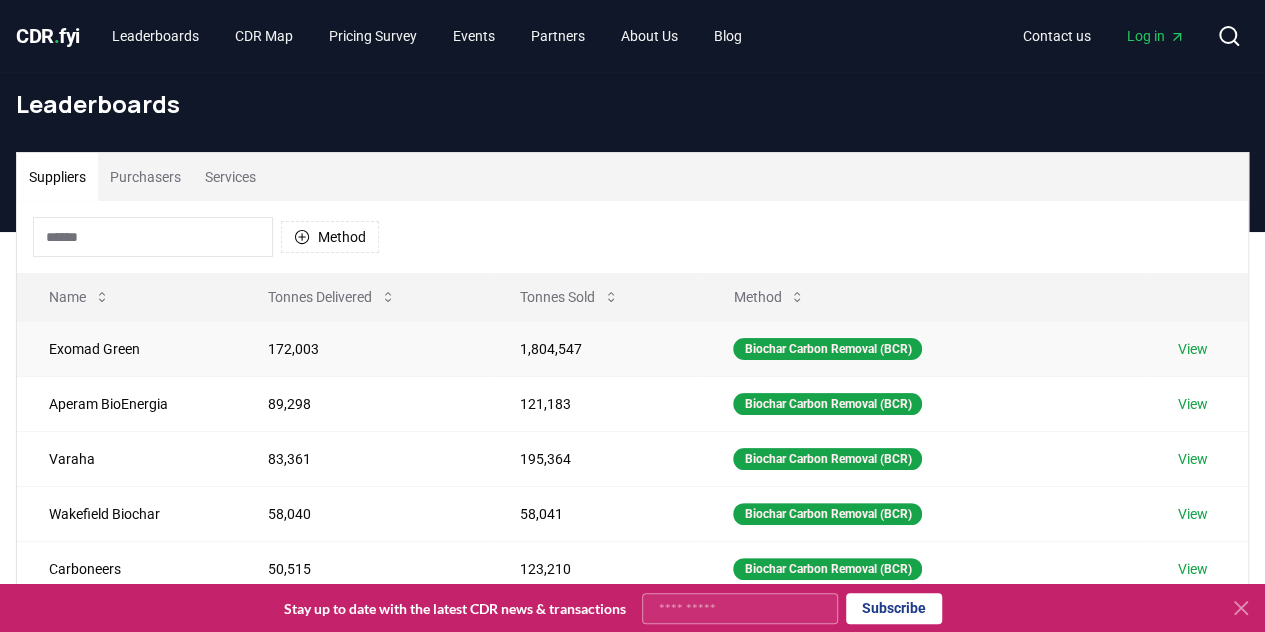 click on "View" at bounding box center [1193, 459] 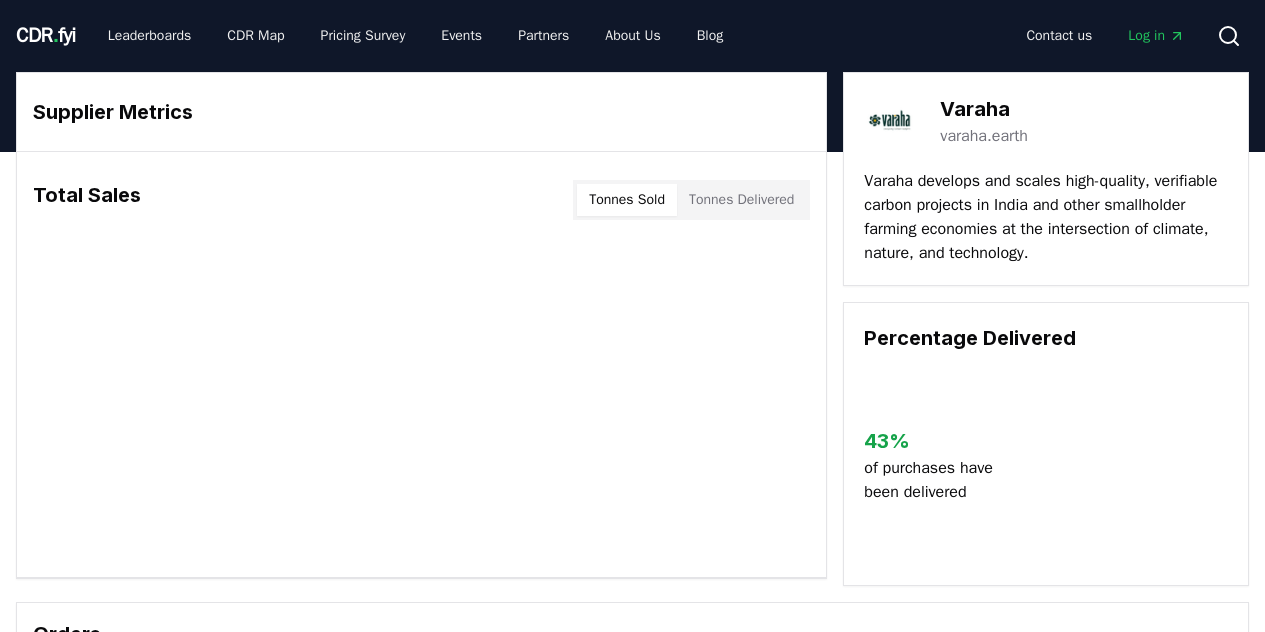 scroll, scrollTop: 0, scrollLeft: 0, axis: both 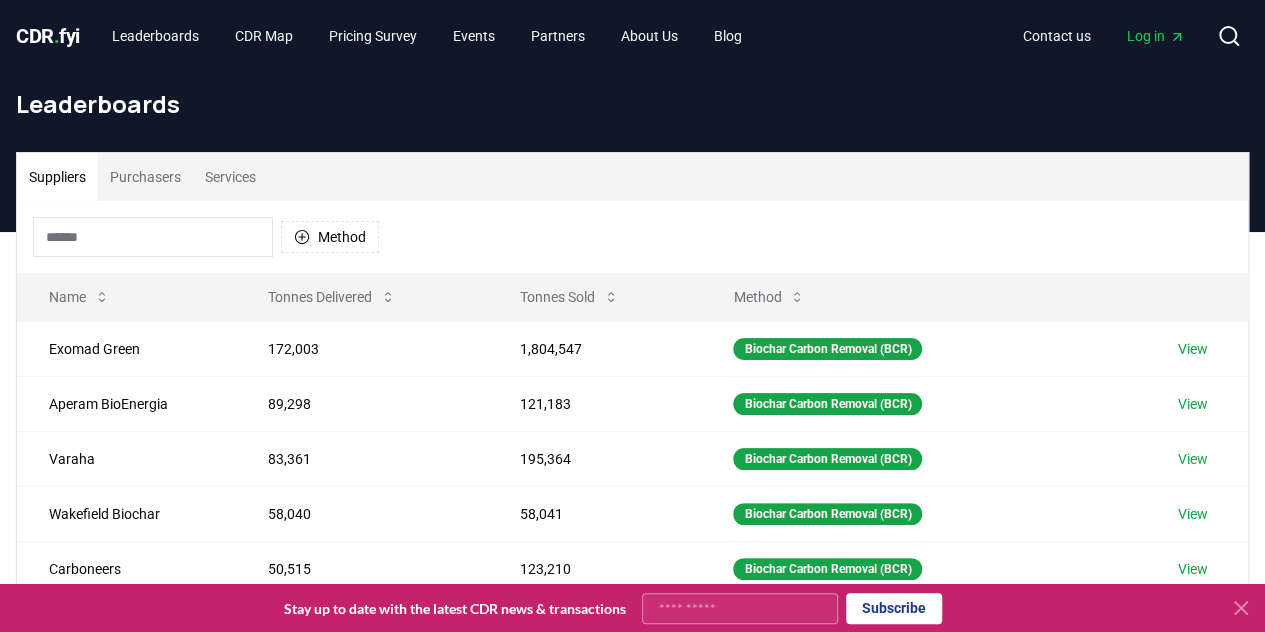click on "View" at bounding box center [1193, 349] 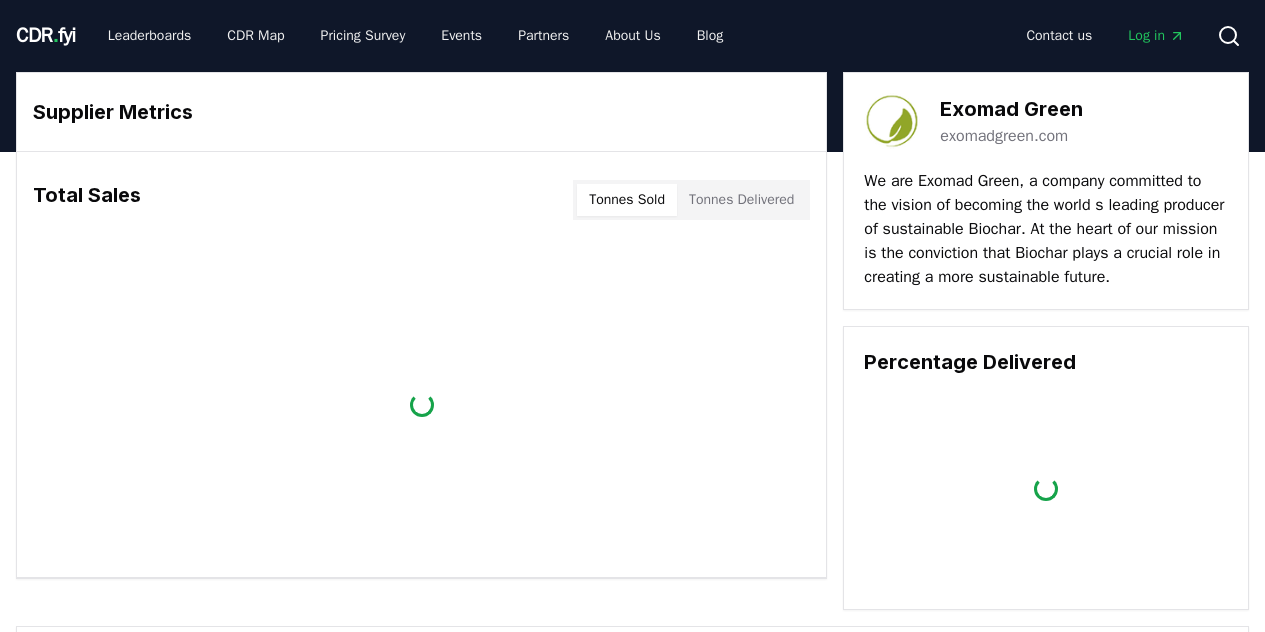 scroll, scrollTop: 0, scrollLeft: 0, axis: both 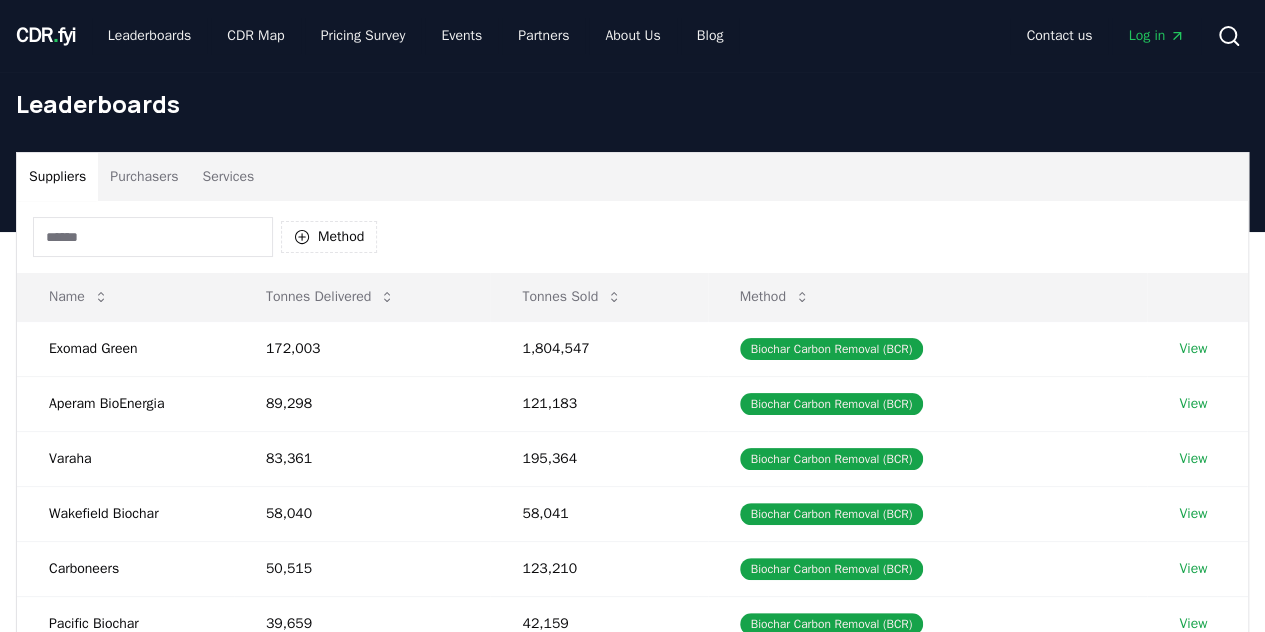click on "View" at bounding box center (1193, 404) 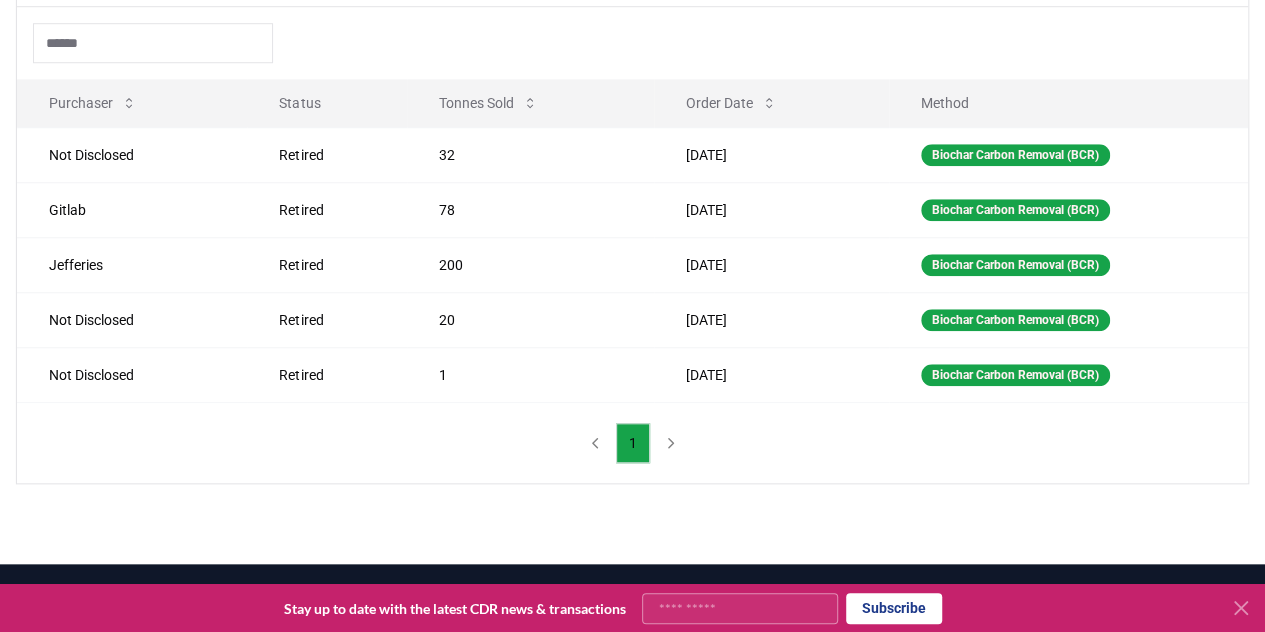 scroll, scrollTop: 762, scrollLeft: 0, axis: vertical 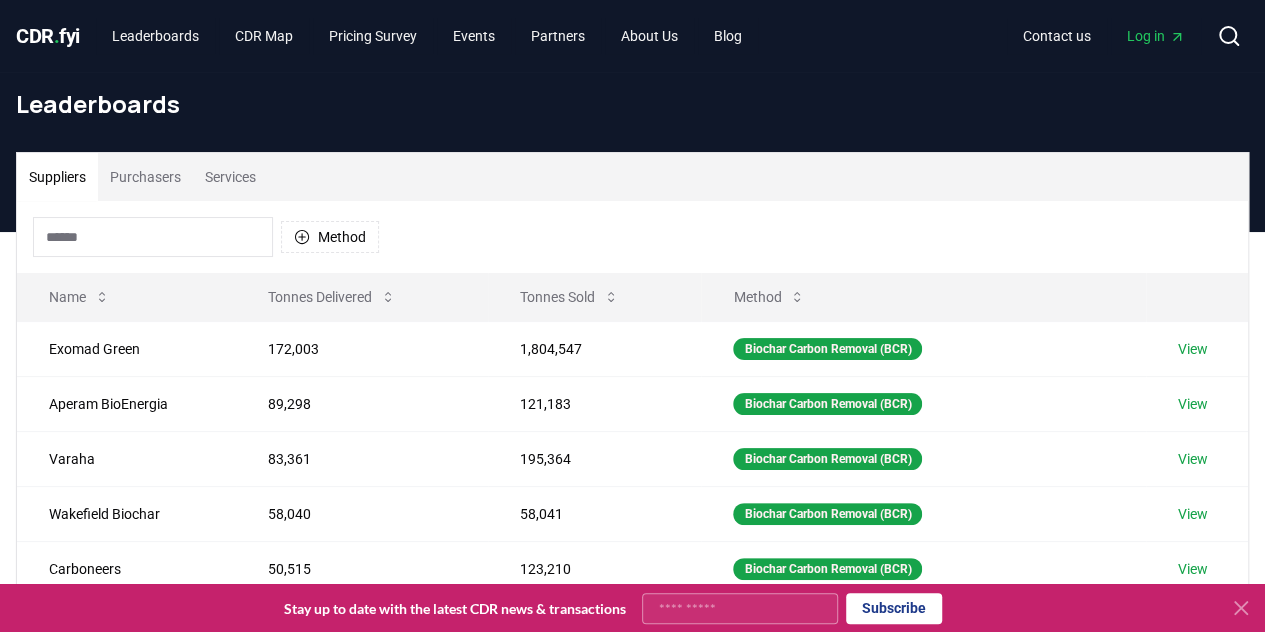 click on "View" at bounding box center (1193, 459) 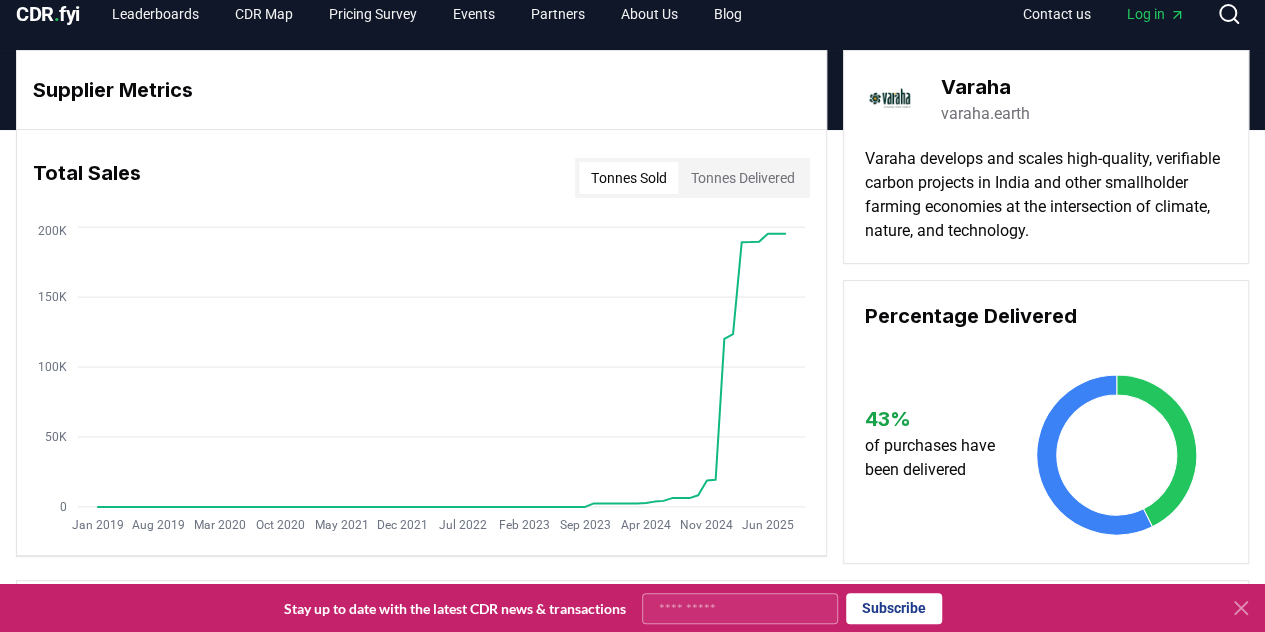 scroll, scrollTop: 0, scrollLeft: 0, axis: both 